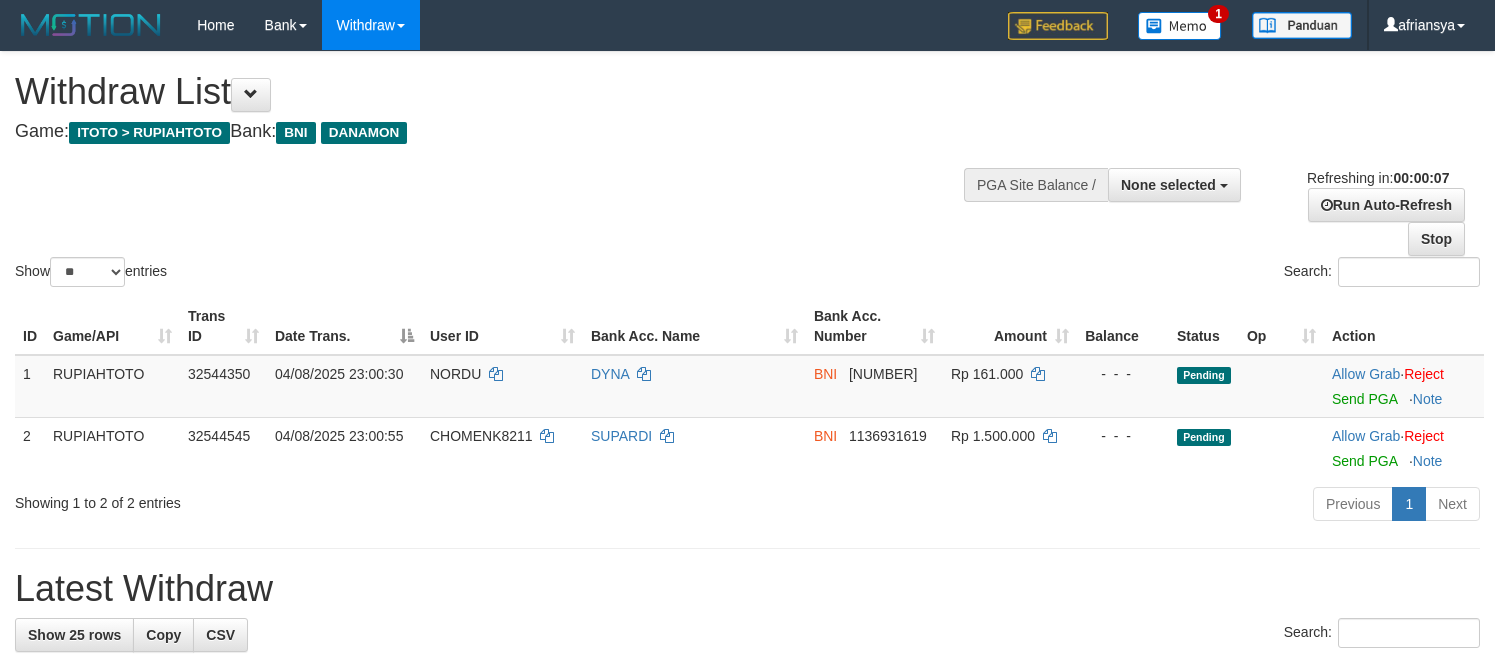 select 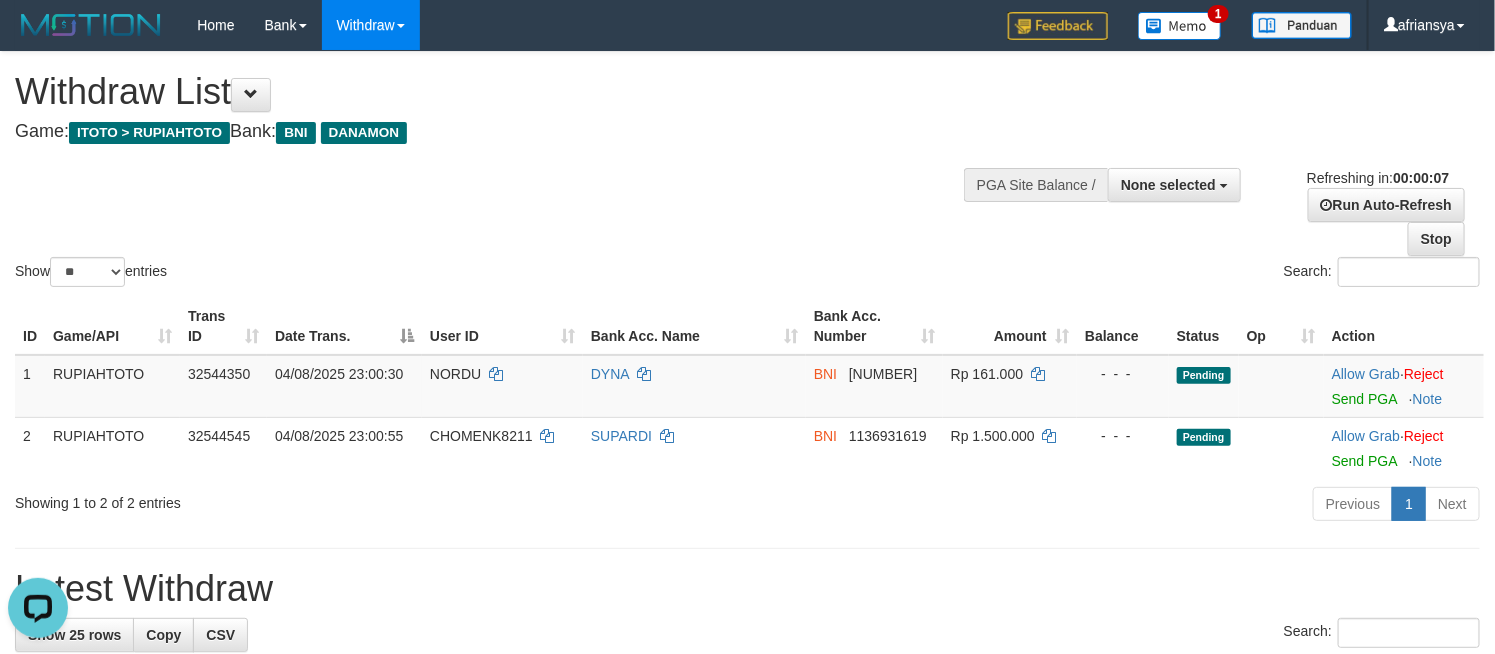 scroll, scrollTop: 0, scrollLeft: 0, axis: both 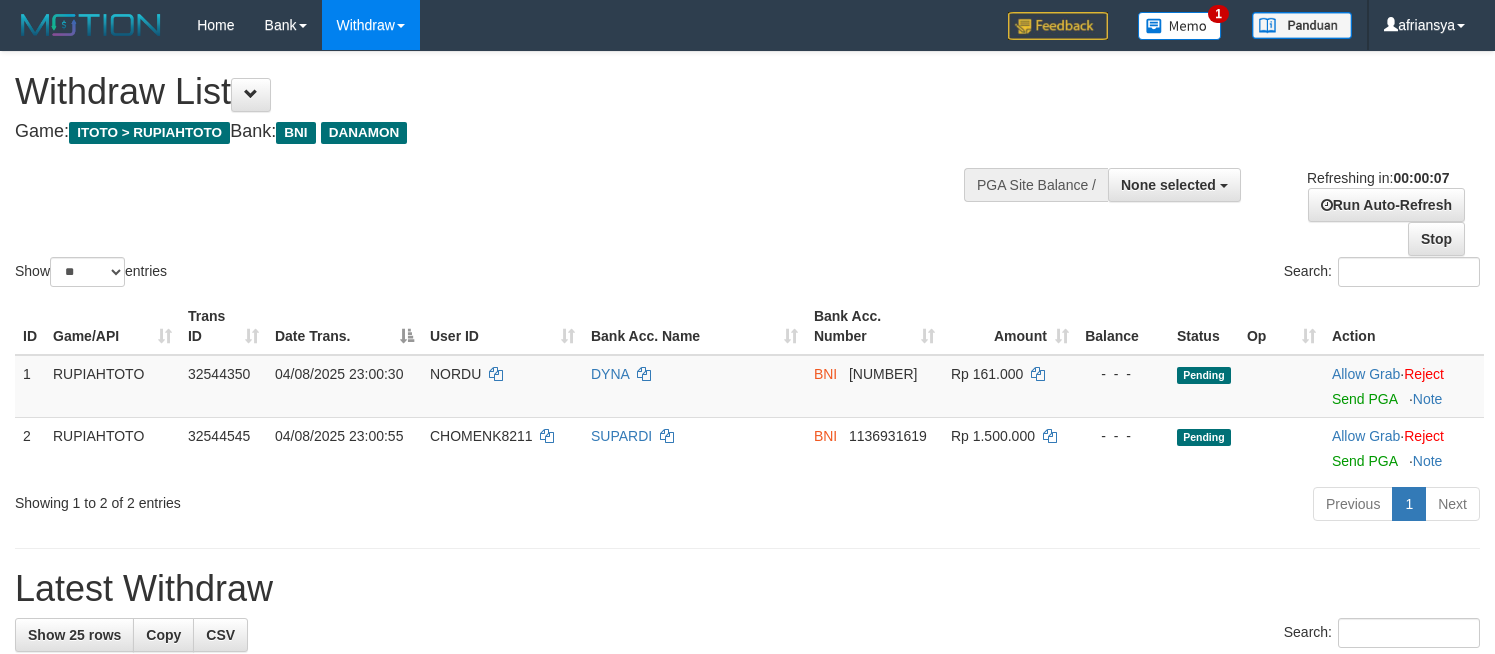 select 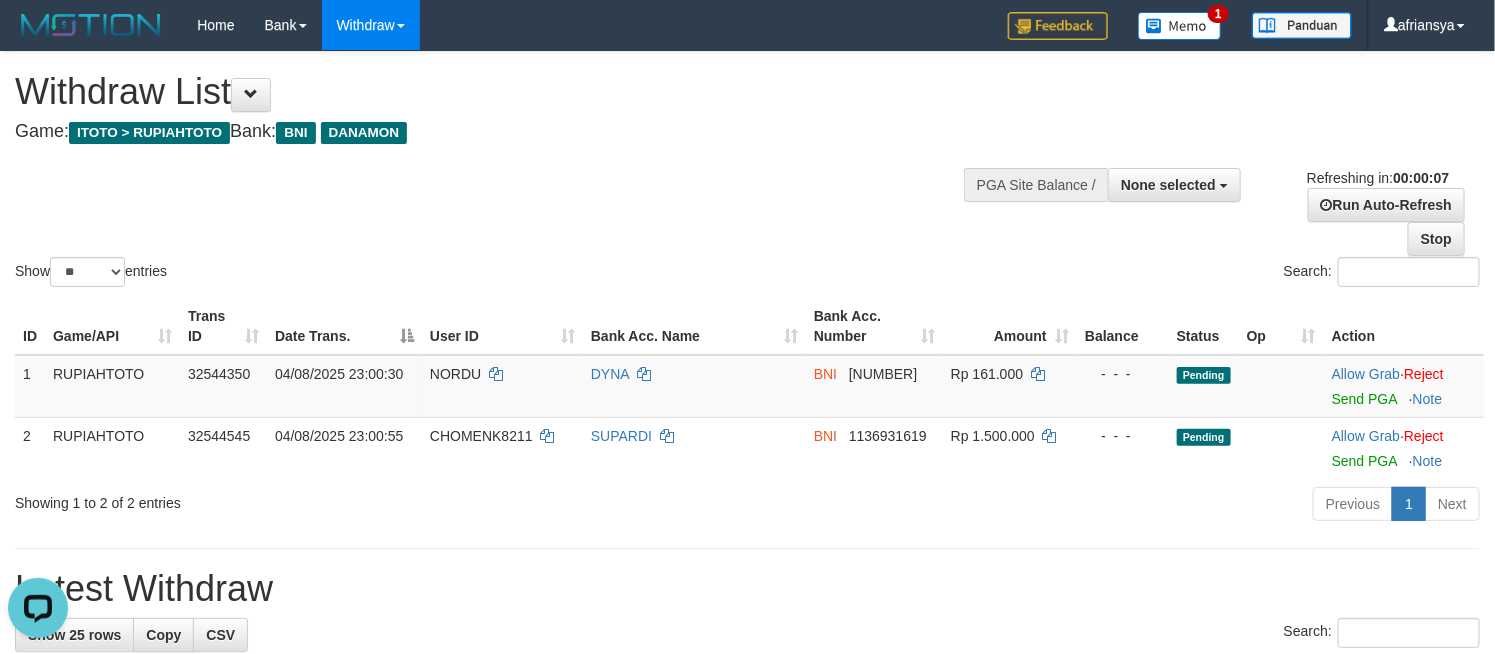 scroll, scrollTop: 0, scrollLeft: 0, axis: both 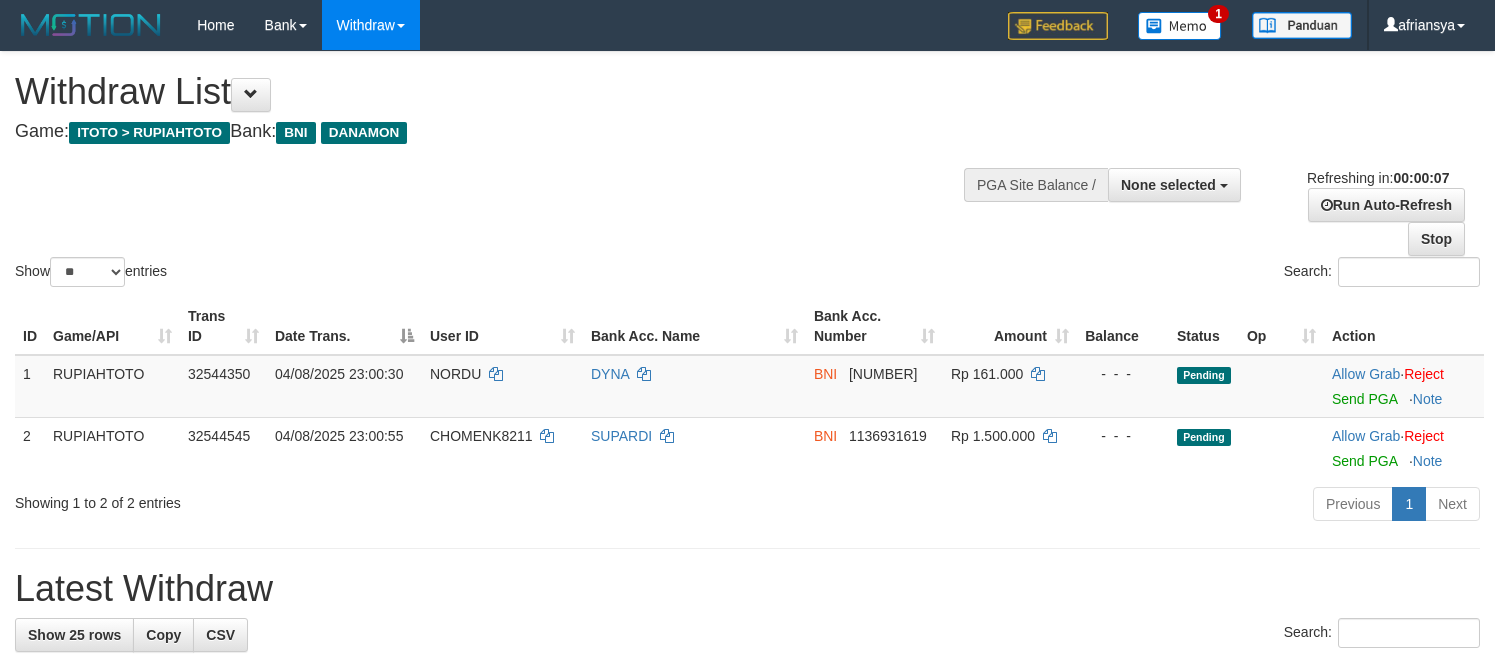 select 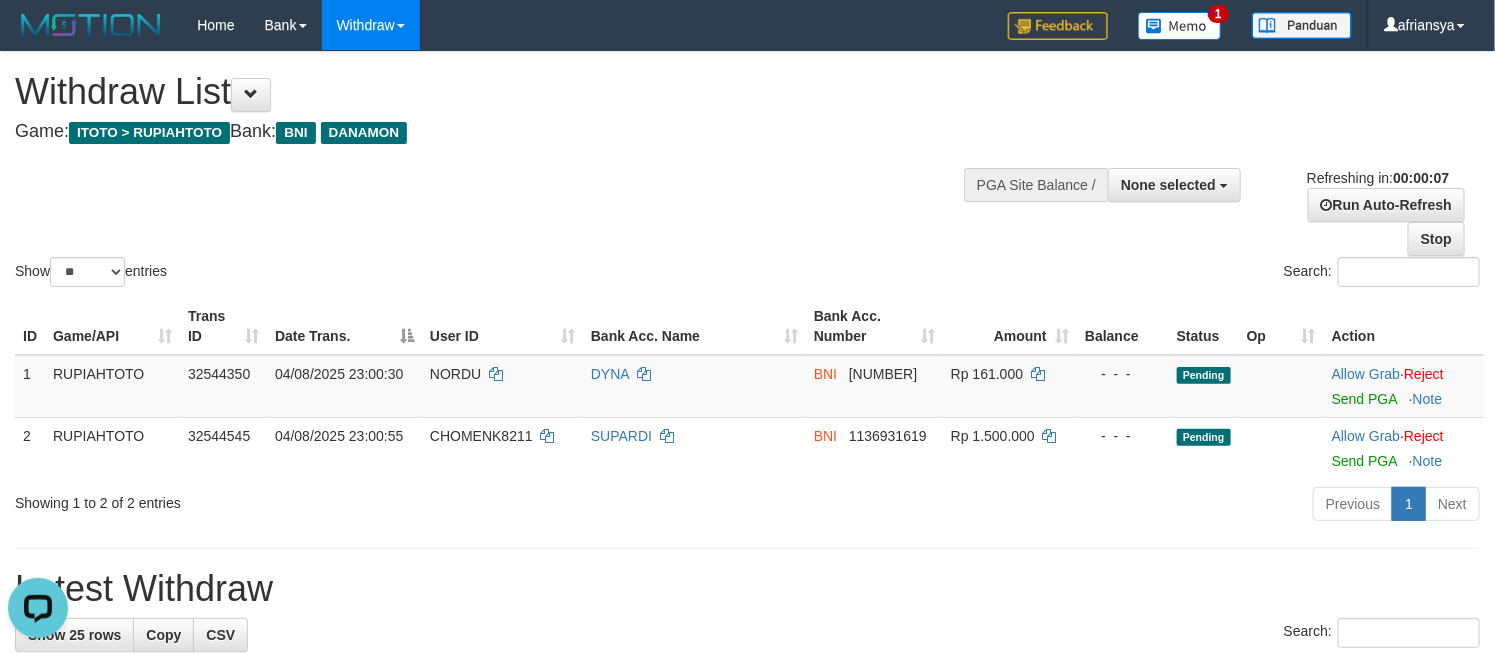 scroll, scrollTop: 0, scrollLeft: 0, axis: both 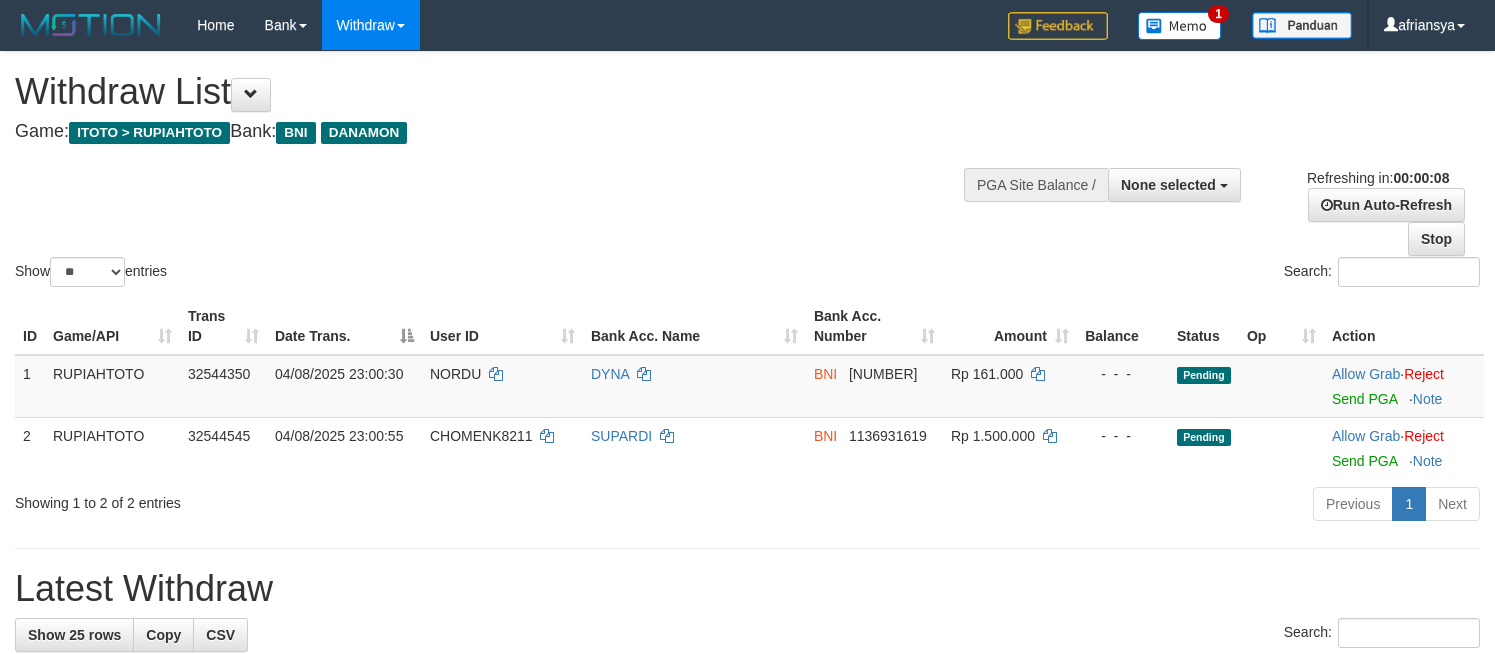select 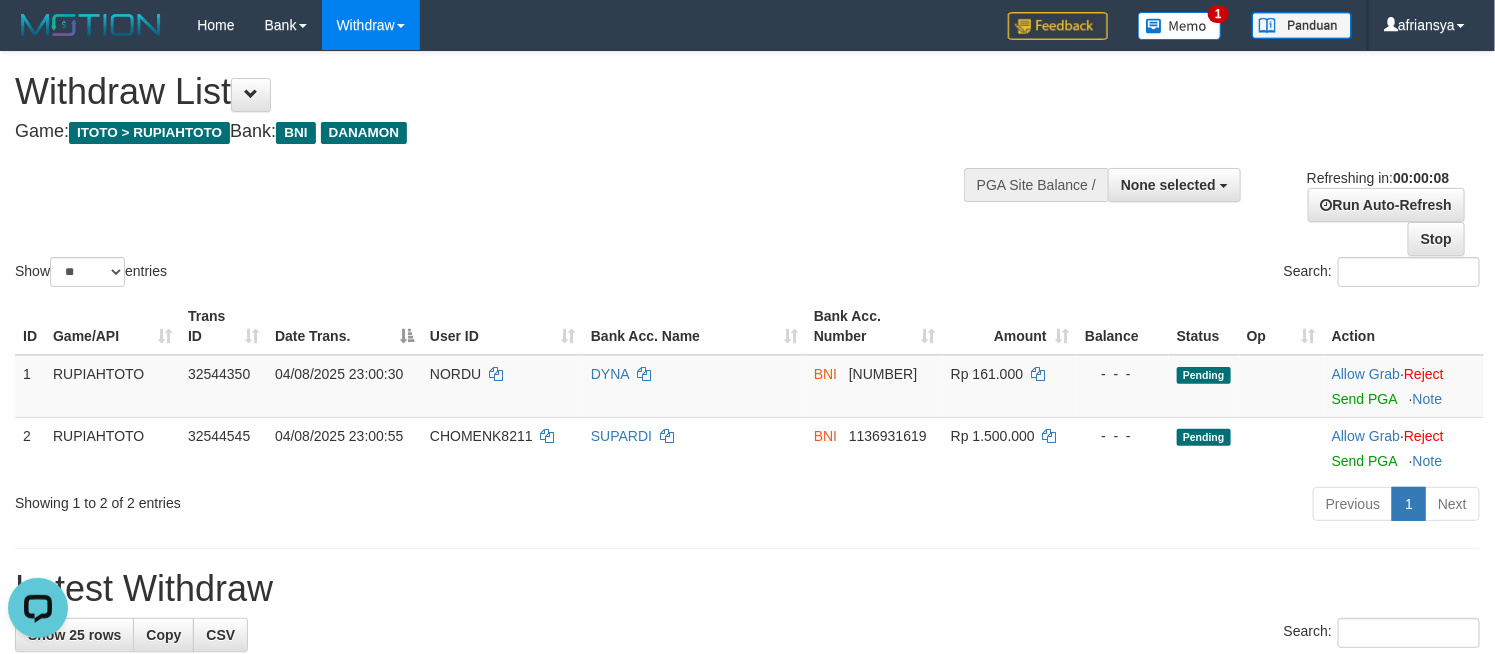 scroll, scrollTop: 0, scrollLeft: 0, axis: both 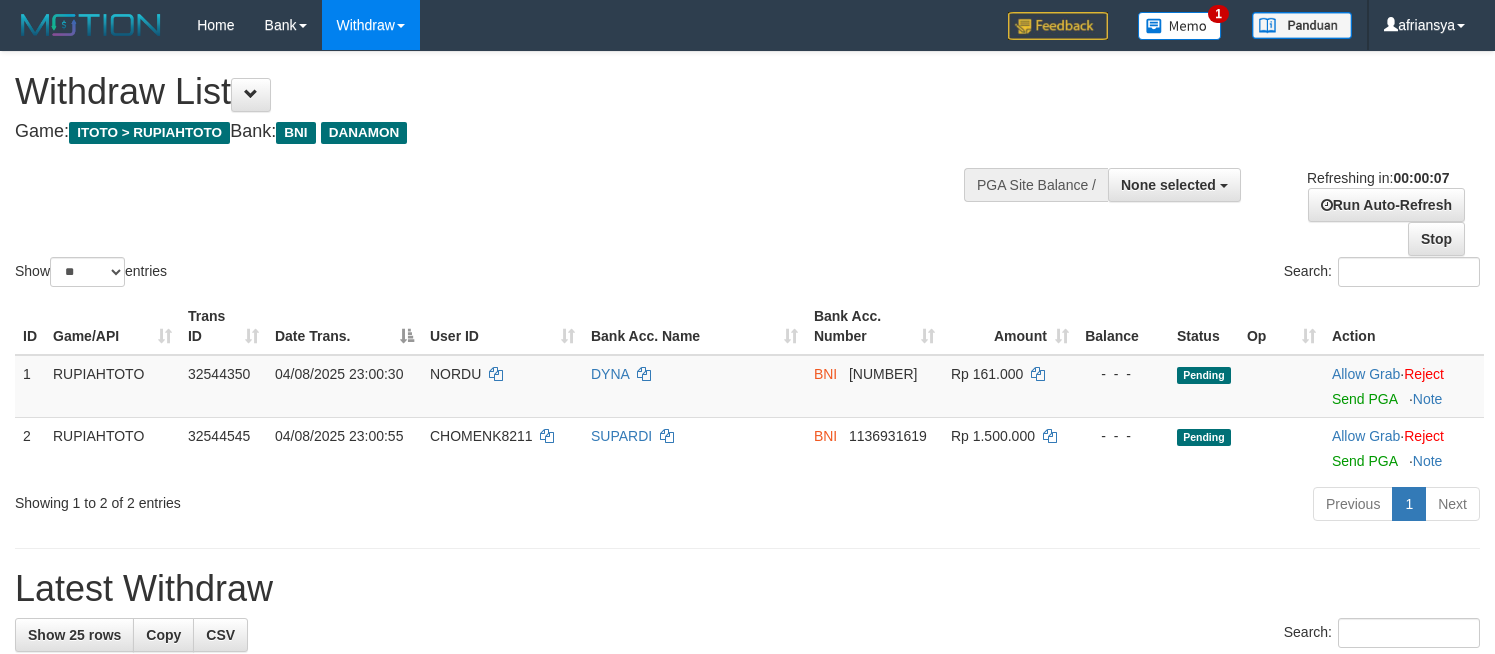 select 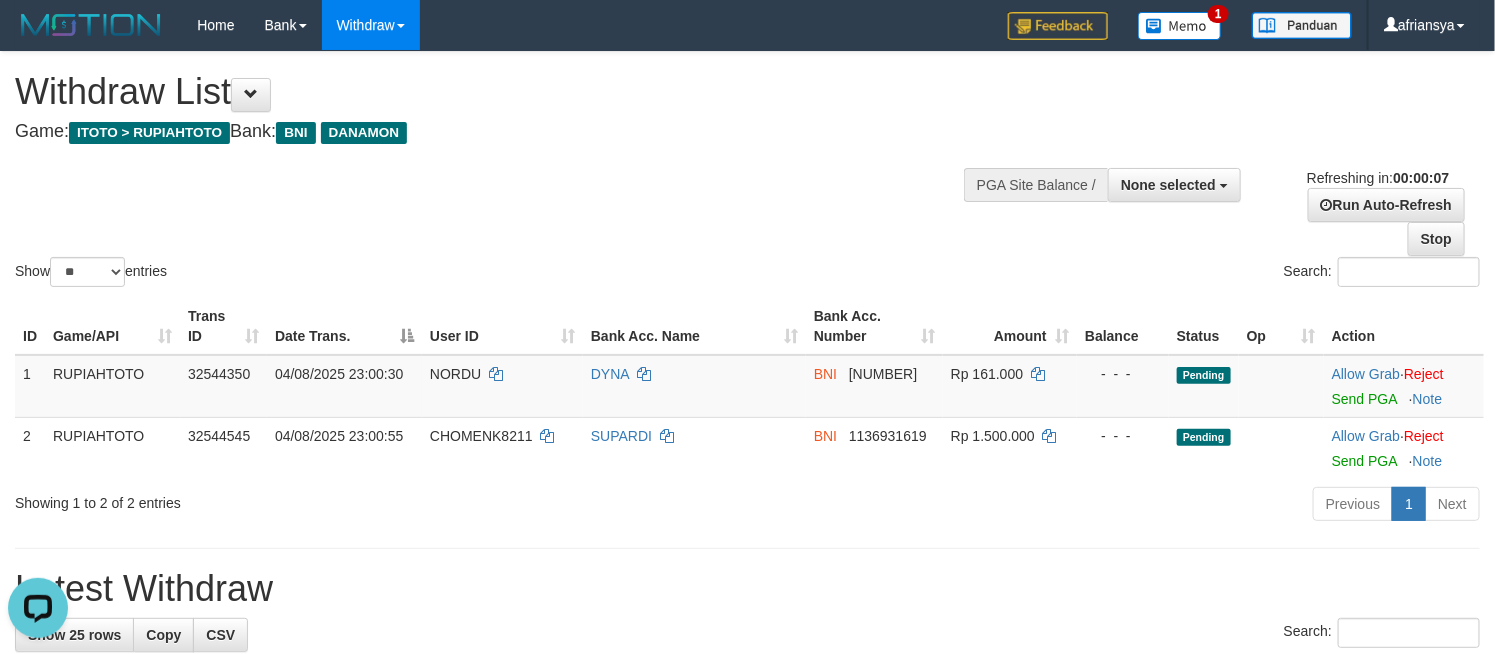 scroll, scrollTop: 0, scrollLeft: 0, axis: both 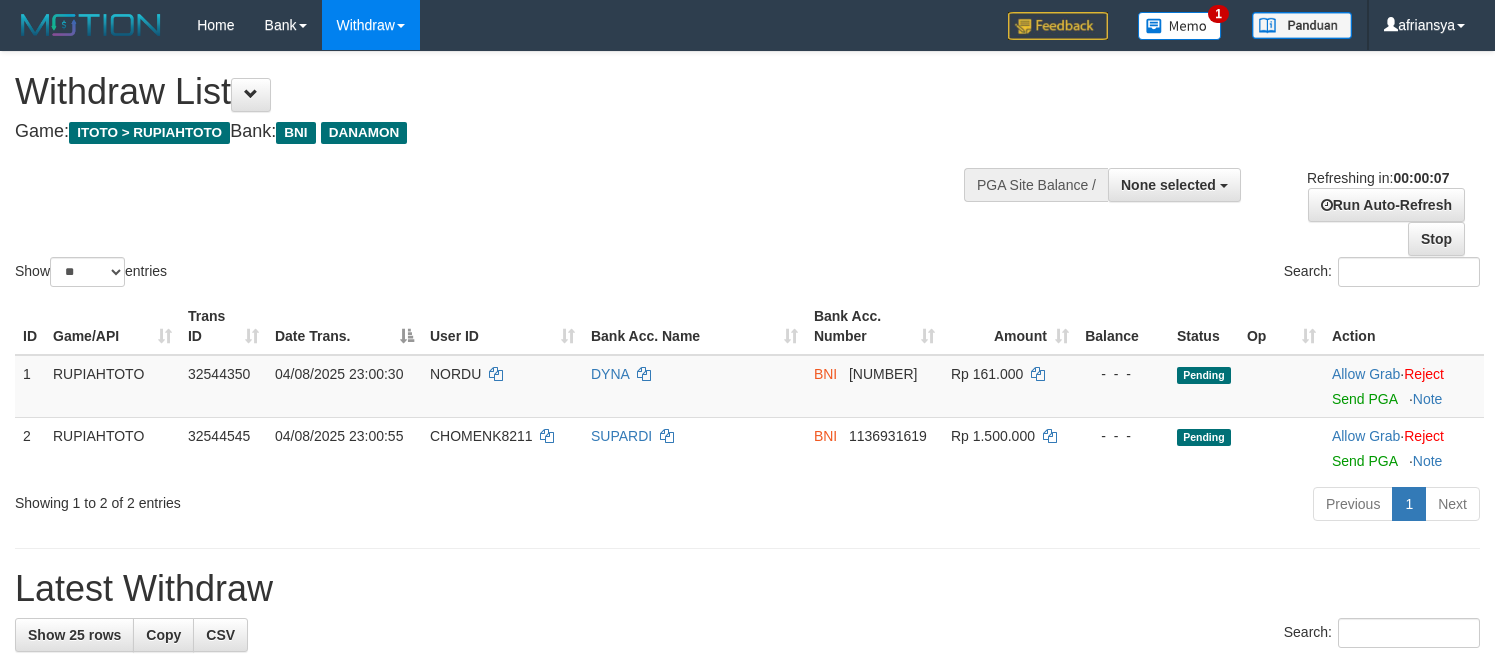 select 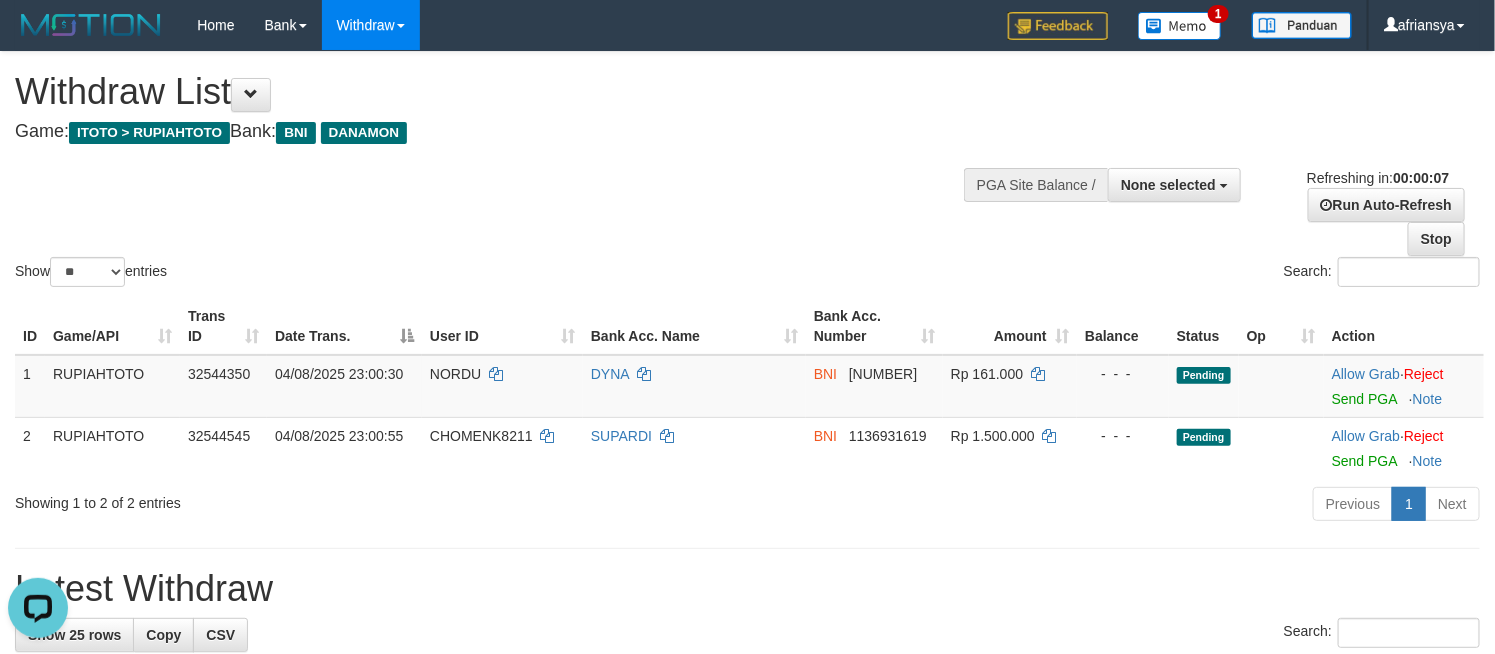 scroll, scrollTop: 0, scrollLeft: 0, axis: both 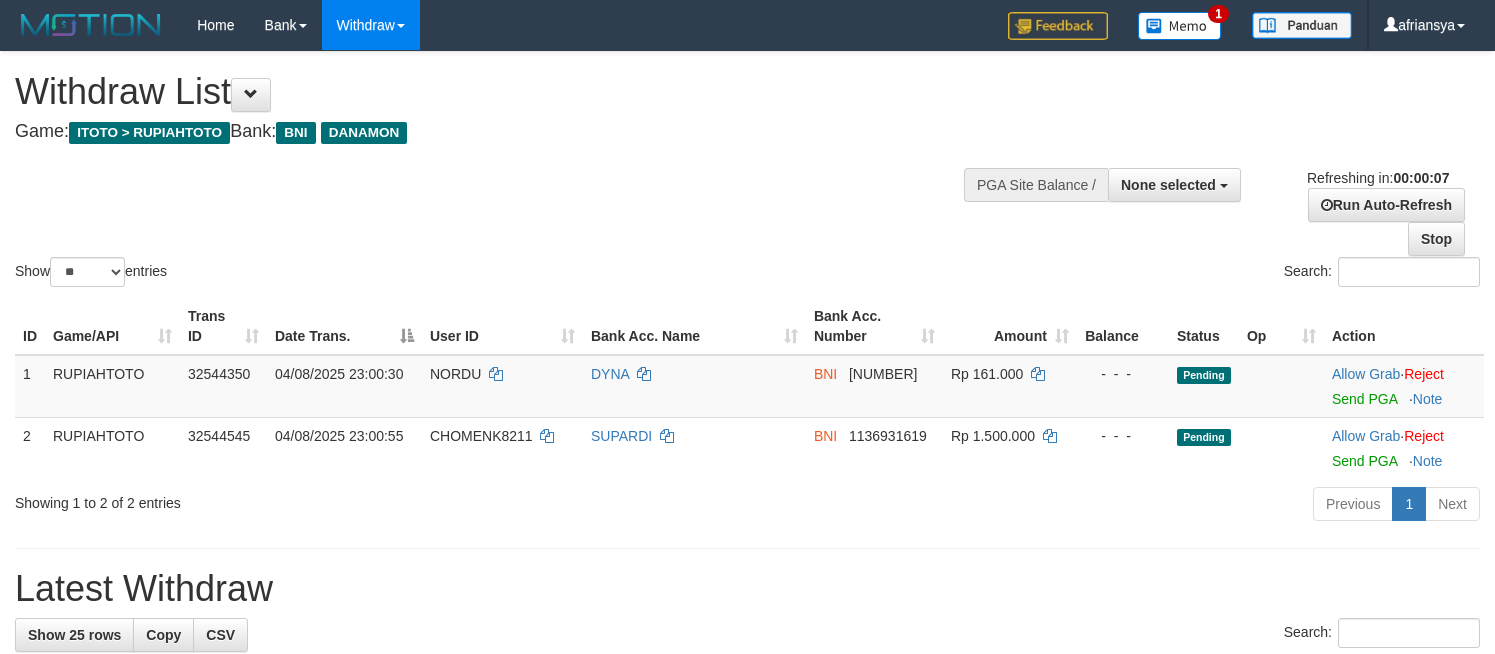 select 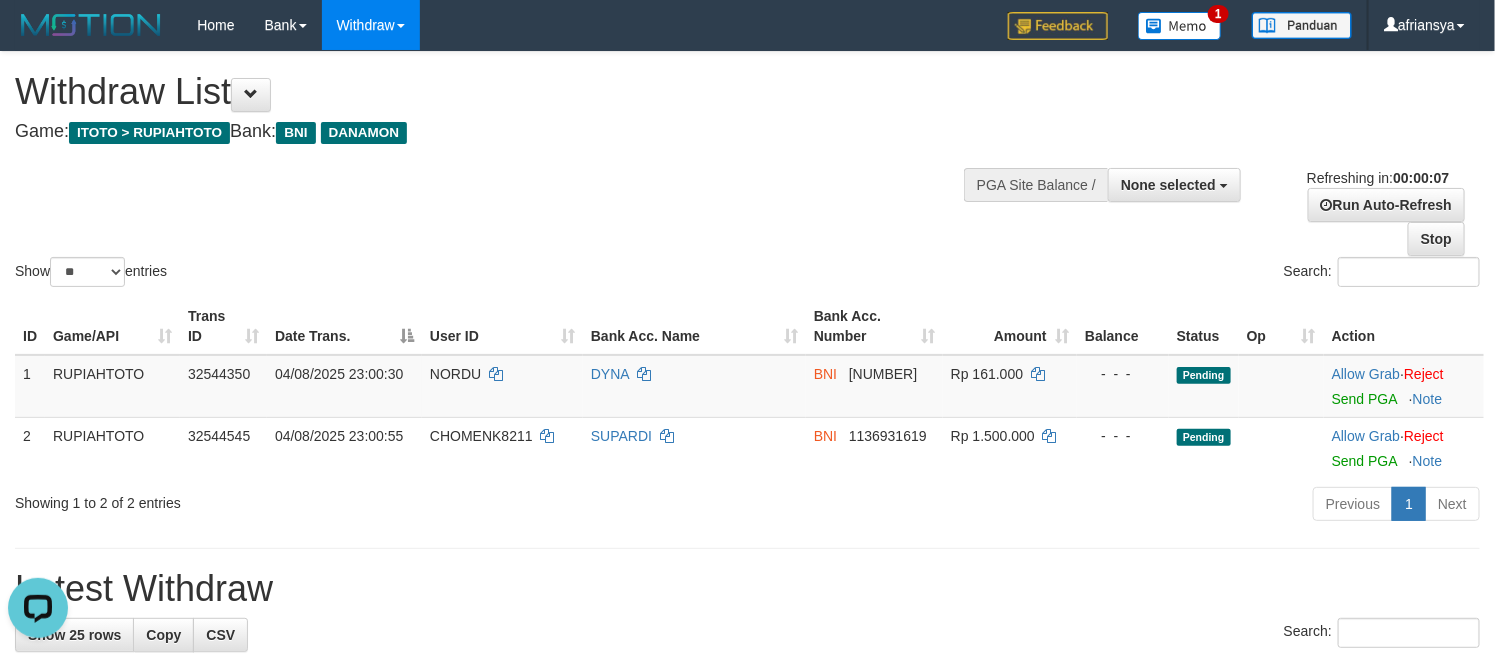 scroll, scrollTop: 0, scrollLeft: 0, axis: both 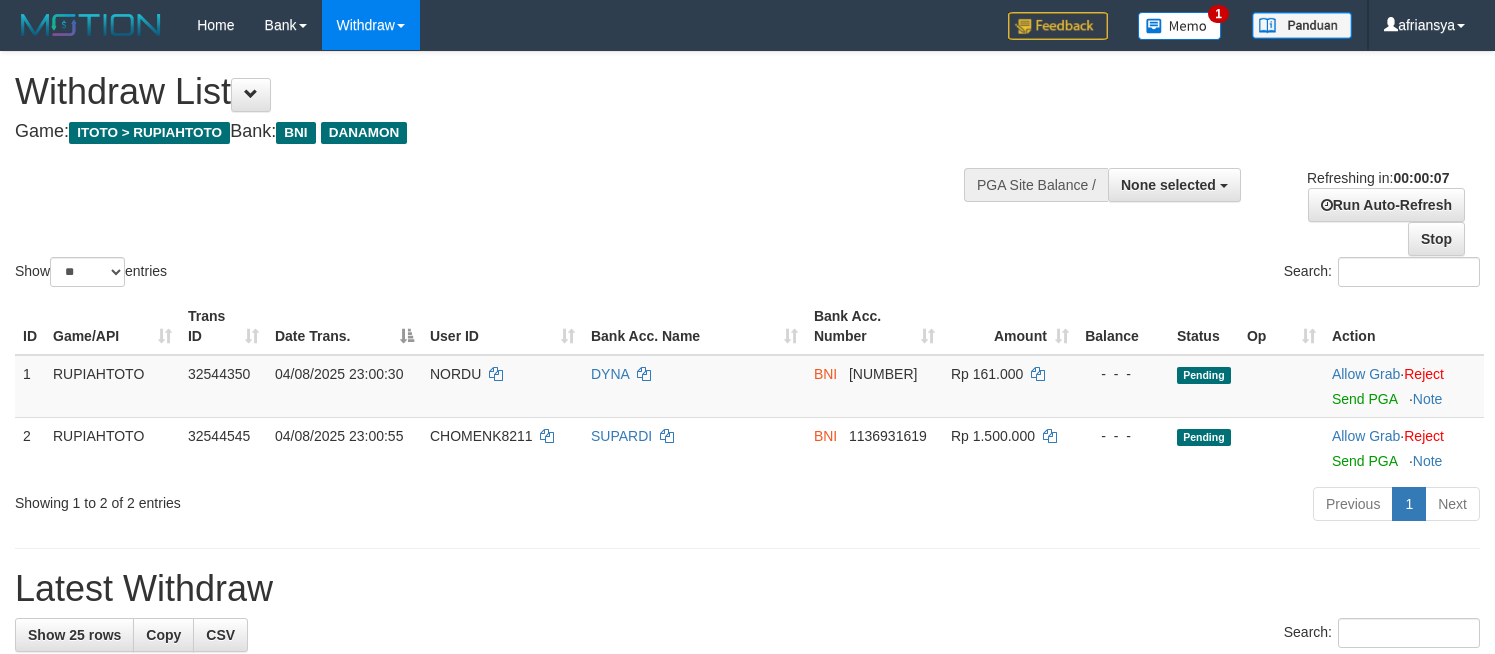 select 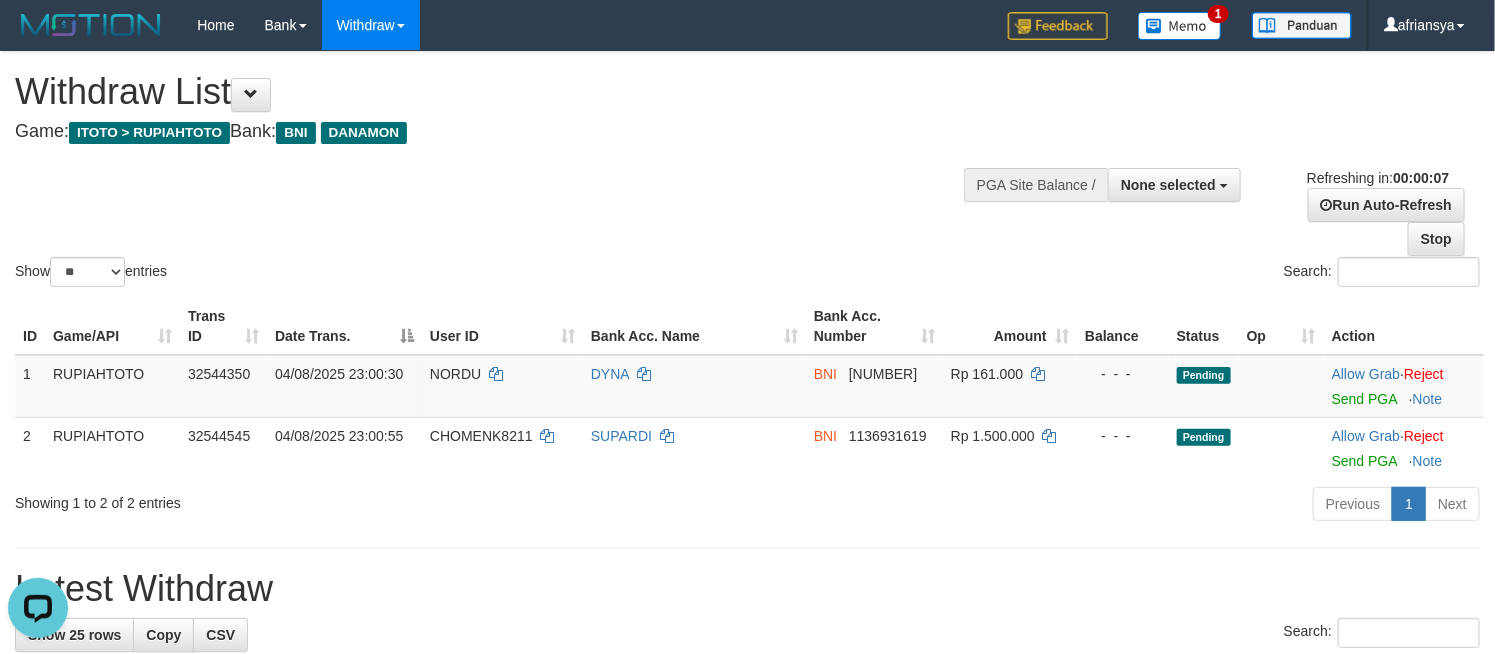scroll, scrollTop: 0, scrollLeft: 0, axis: both 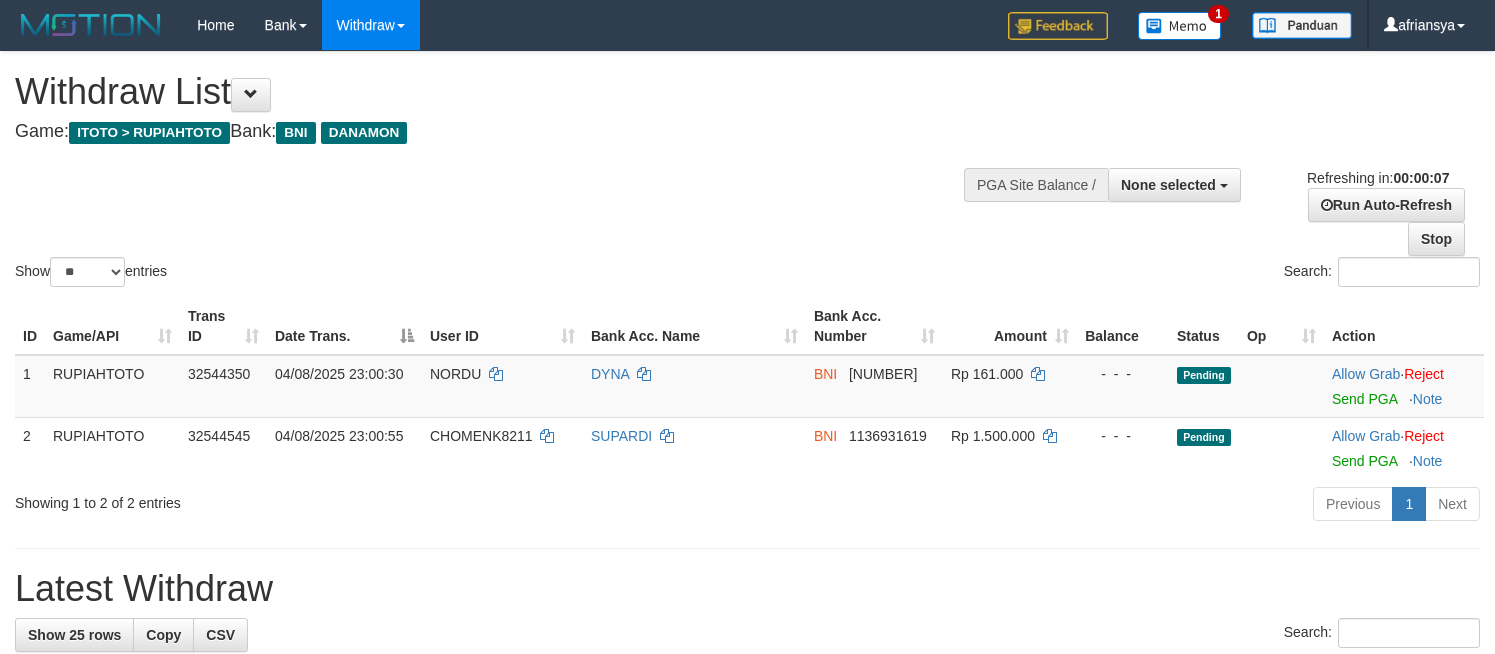 select 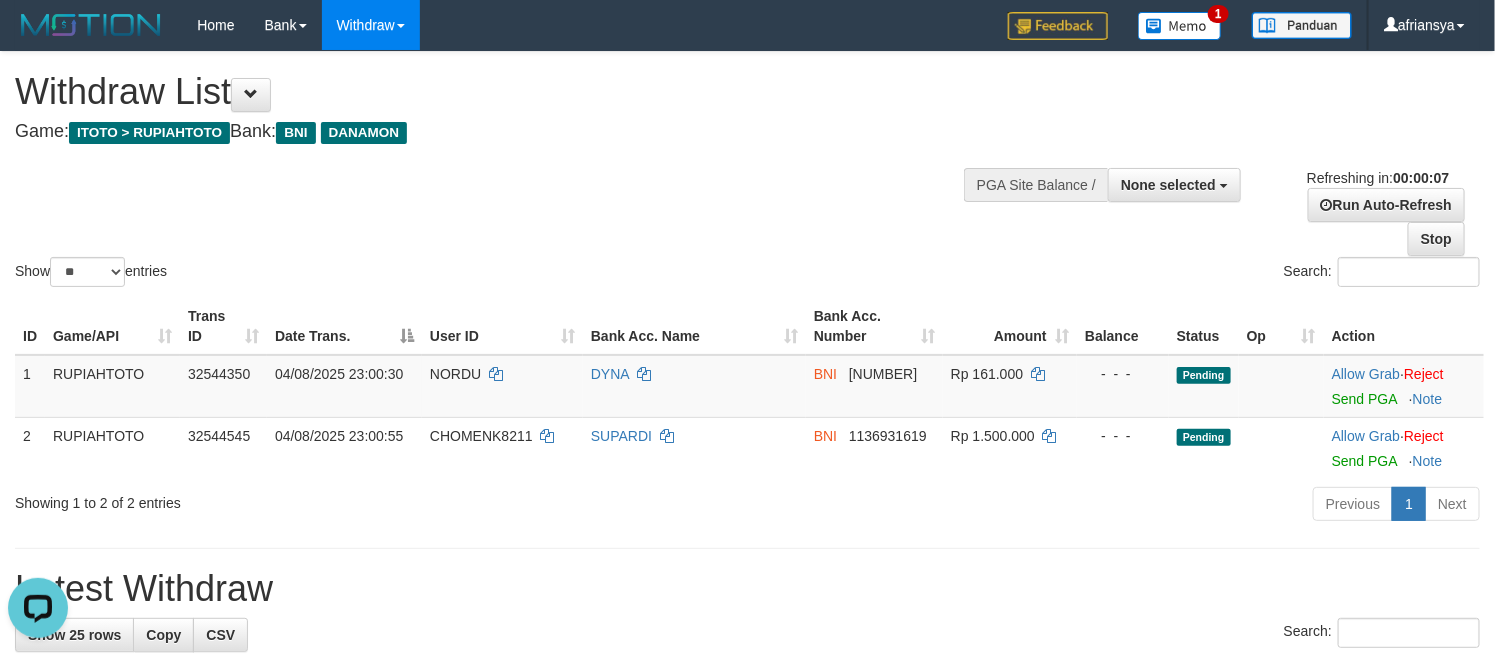 scroll, scrollTop: 0, scrollLeft: 0, axis: both 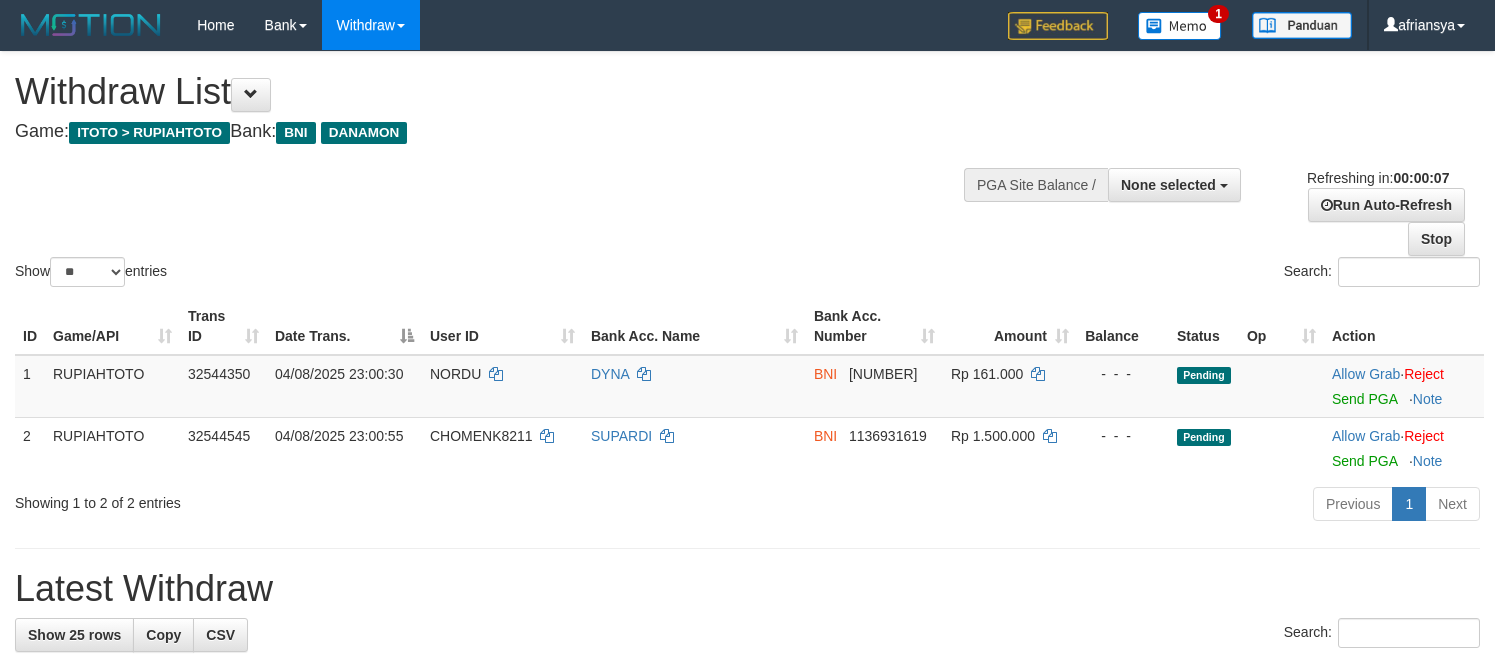 select 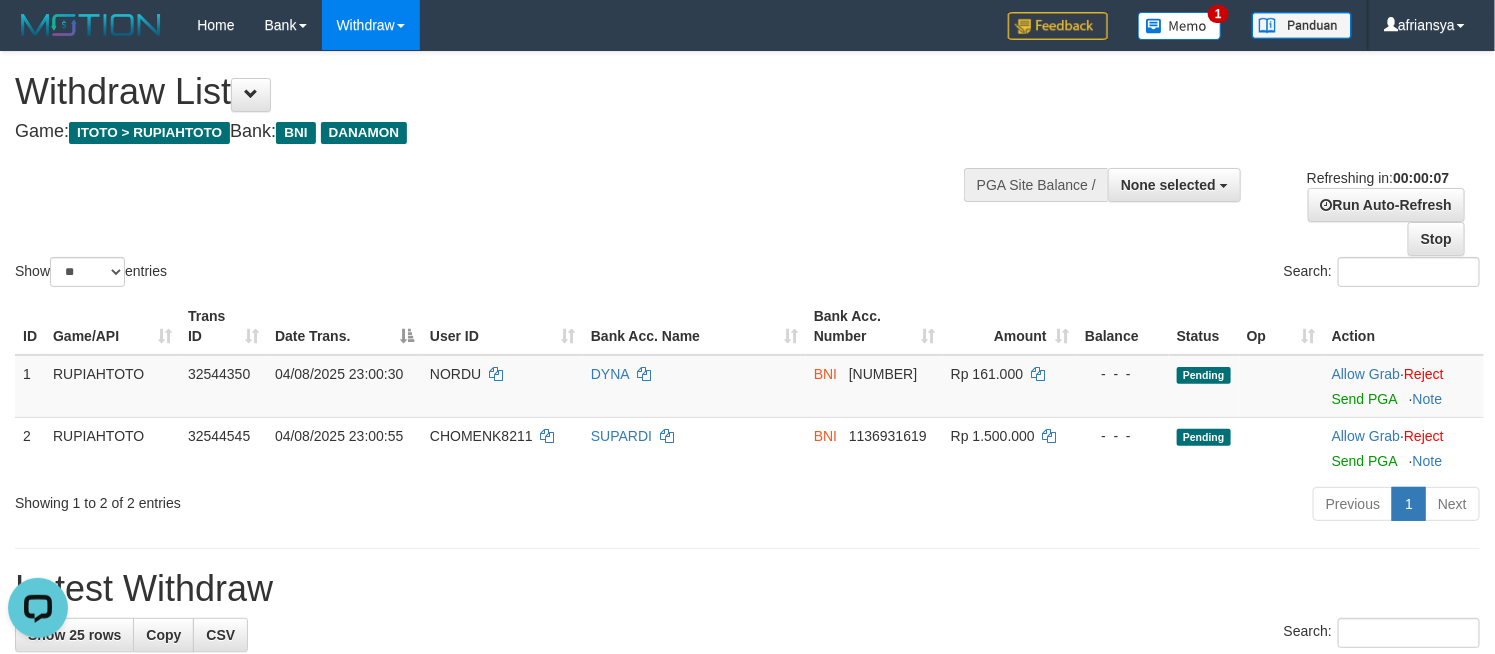 scroll, scrollTop: 0, scrollLeft: 0, axis: both 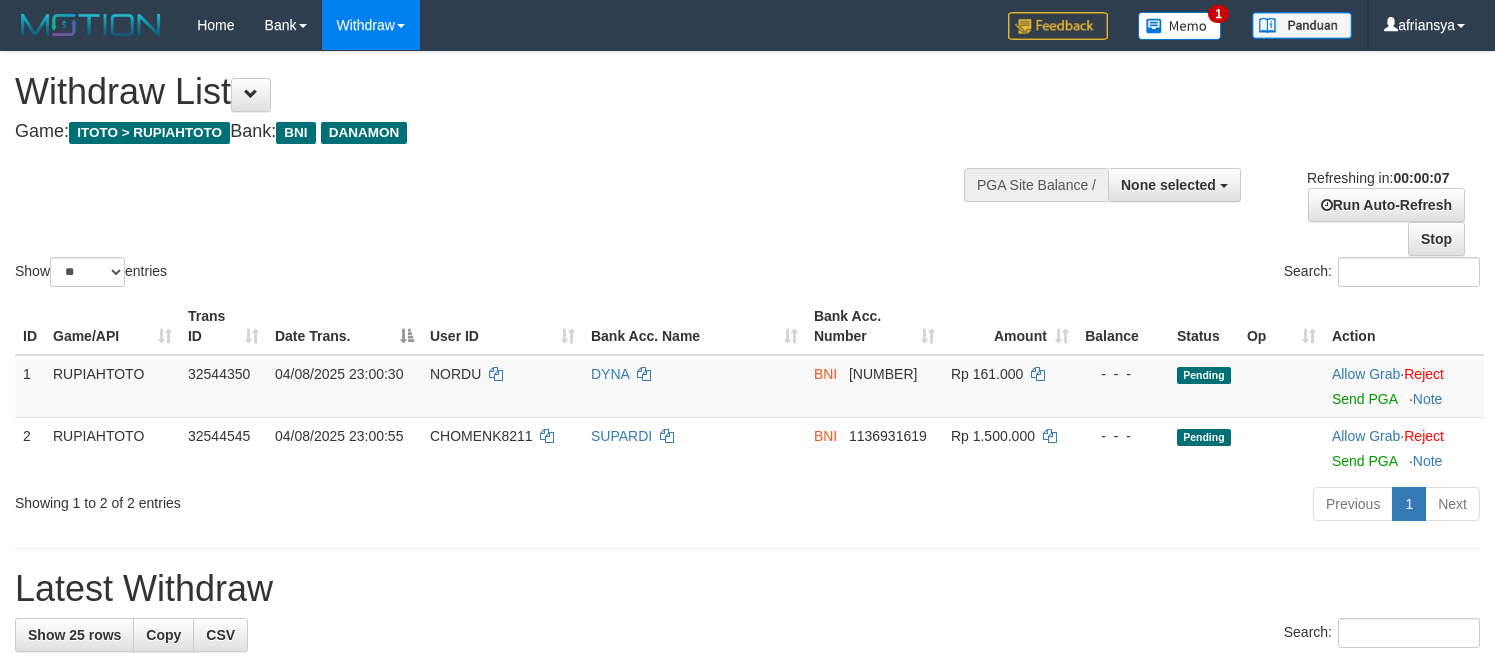 select 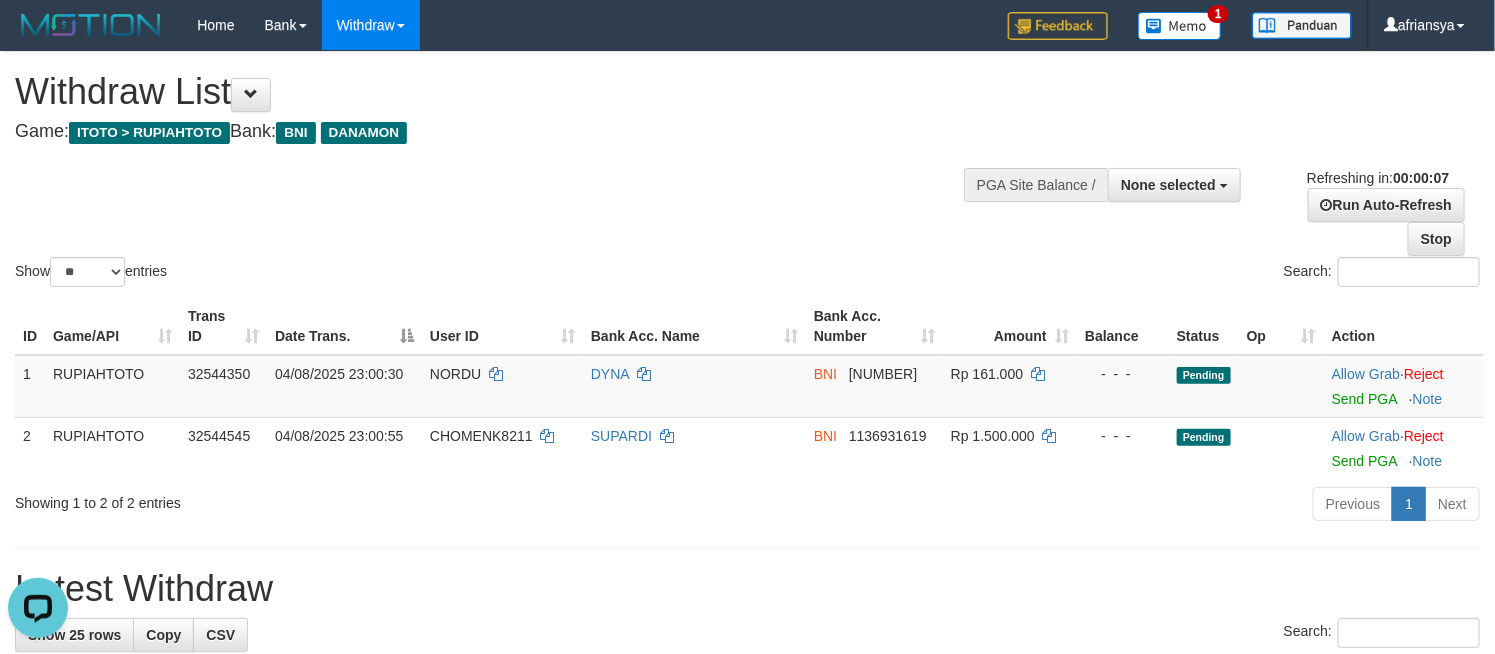 scroll, scrollTop: 0, scrollLeft: 0, axis: both 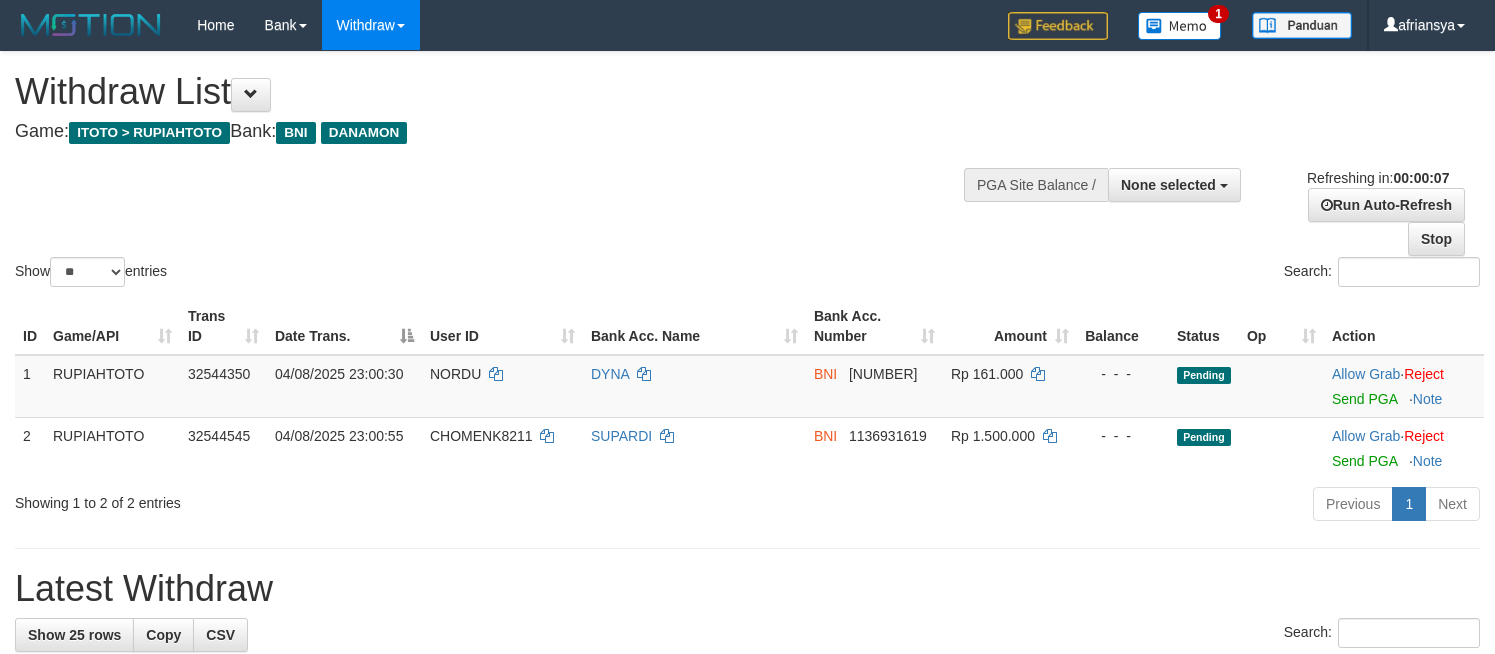 select 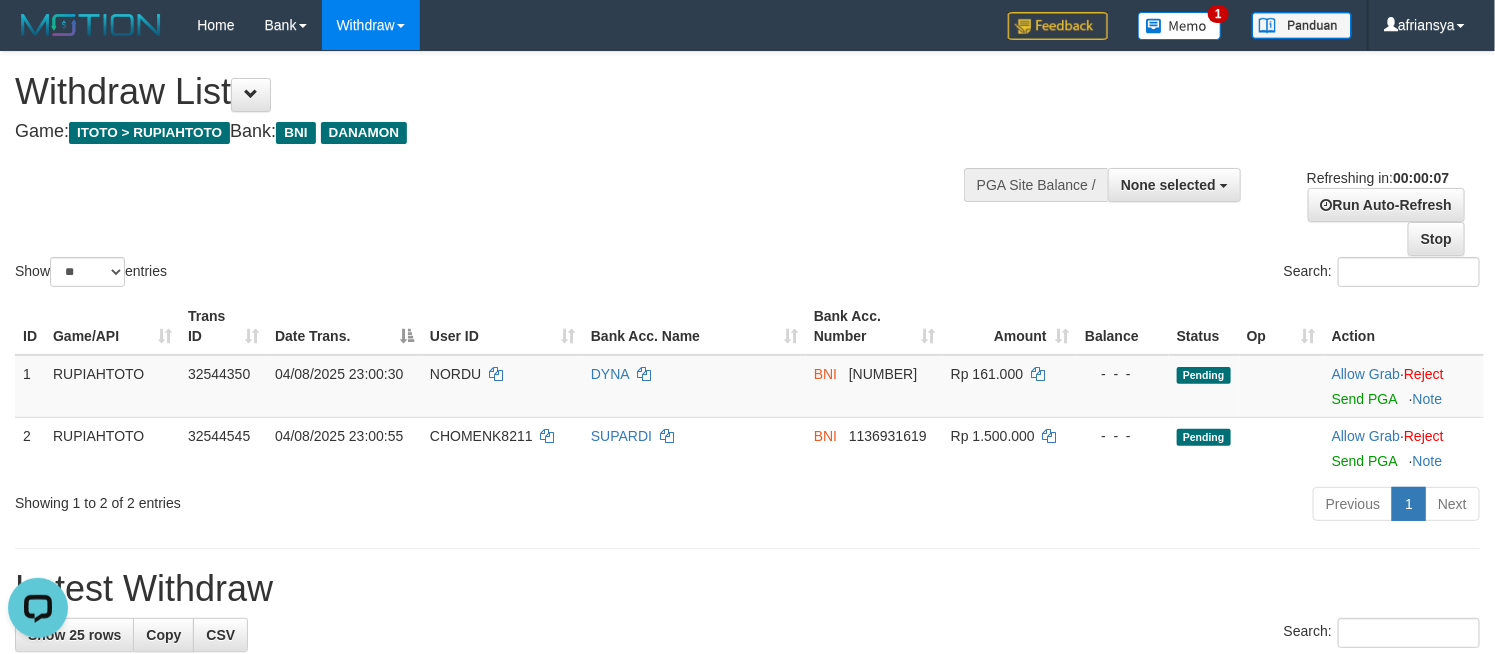 scroll, scrollTop: 0, scrollLeft: 0, axis: both 